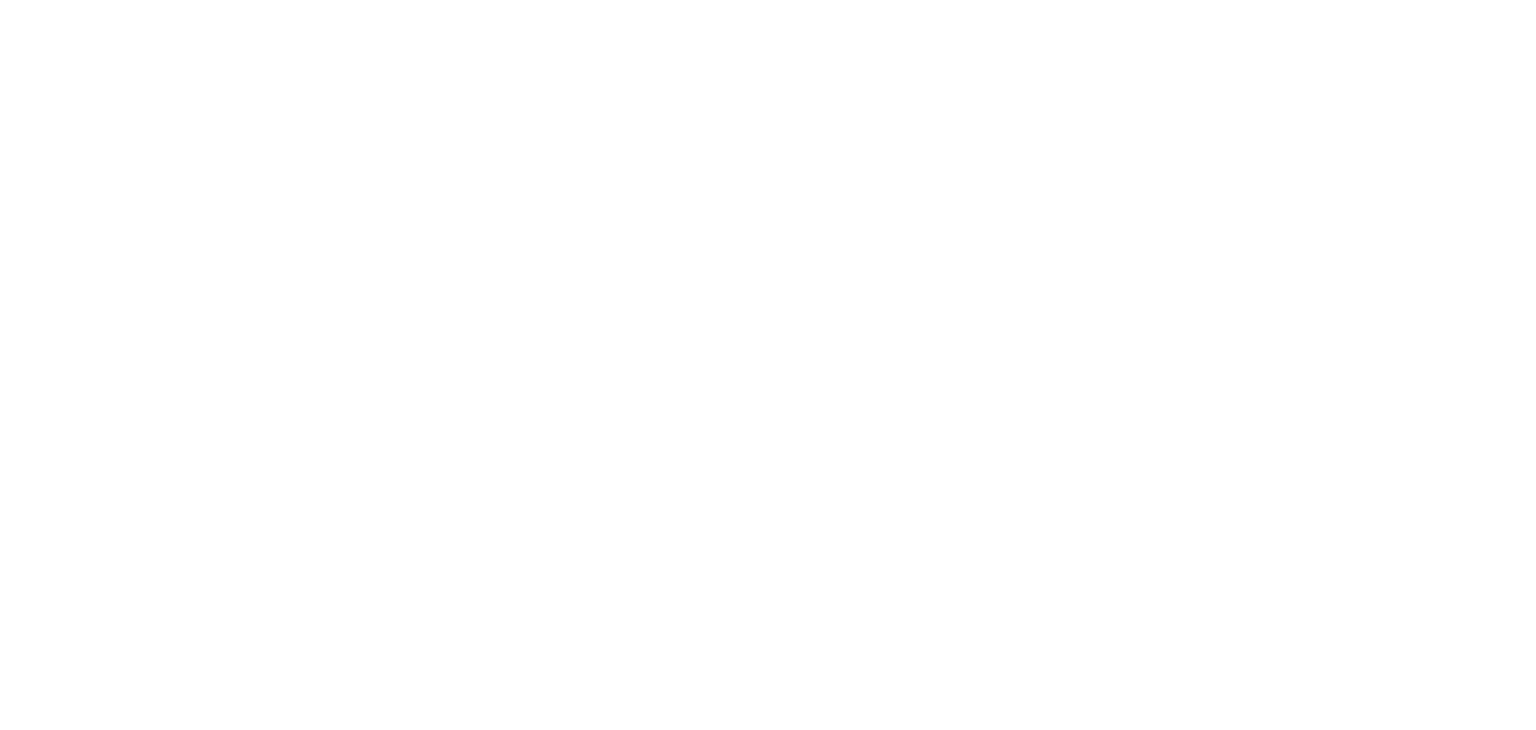 scroll, scrollTop: 0, scrollLeft: 0, axis: both 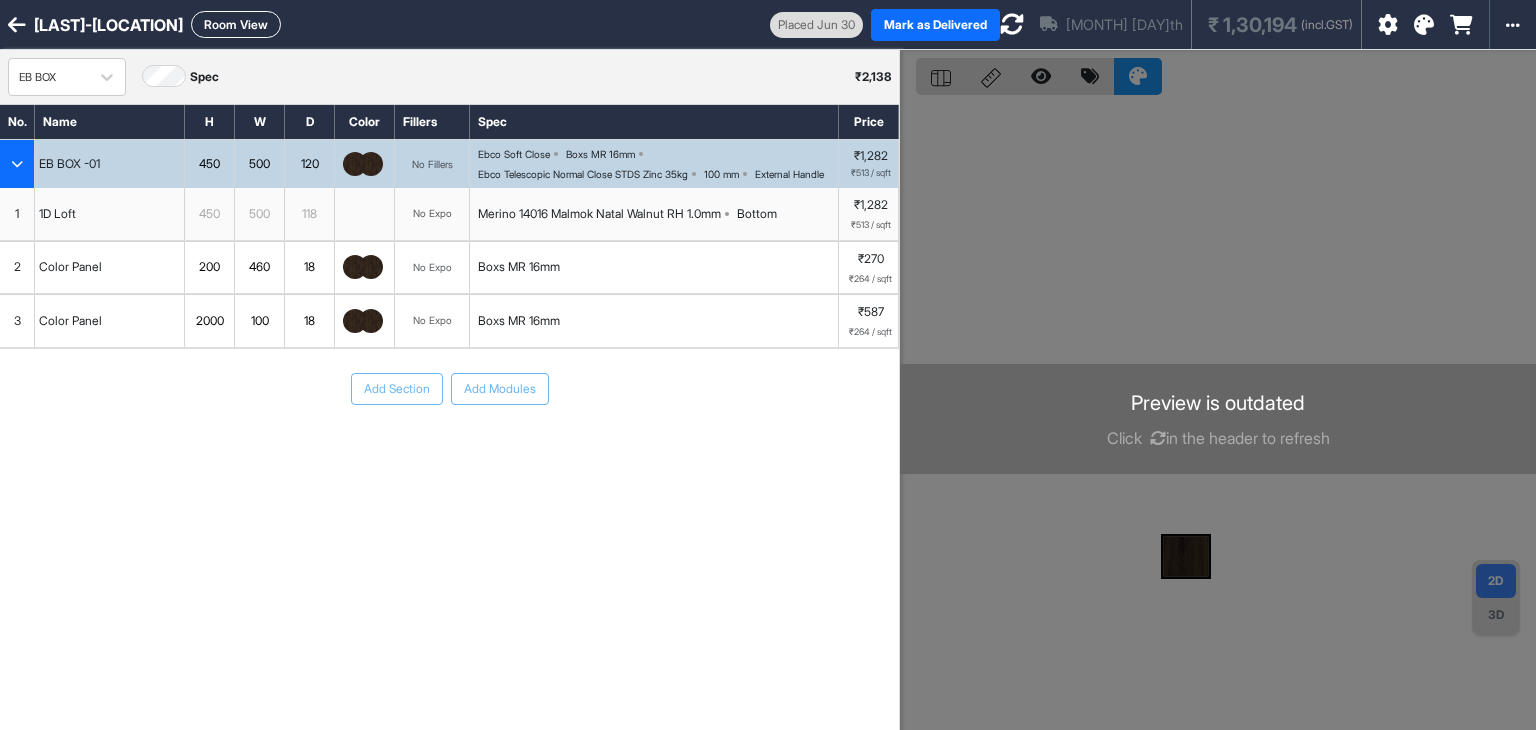 click on "Room View" at bounding box center [236, 24] 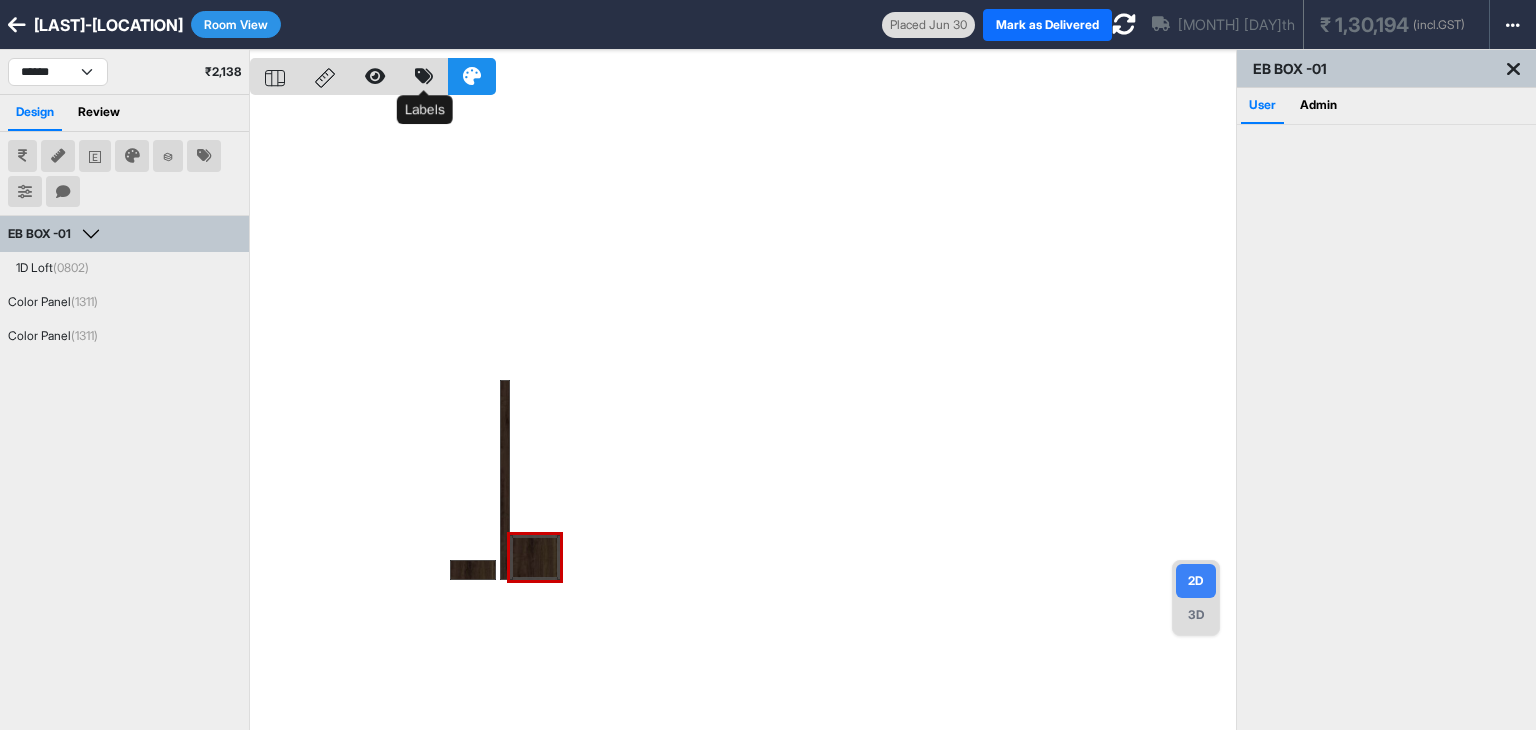 click at bounding box center [424, 76] 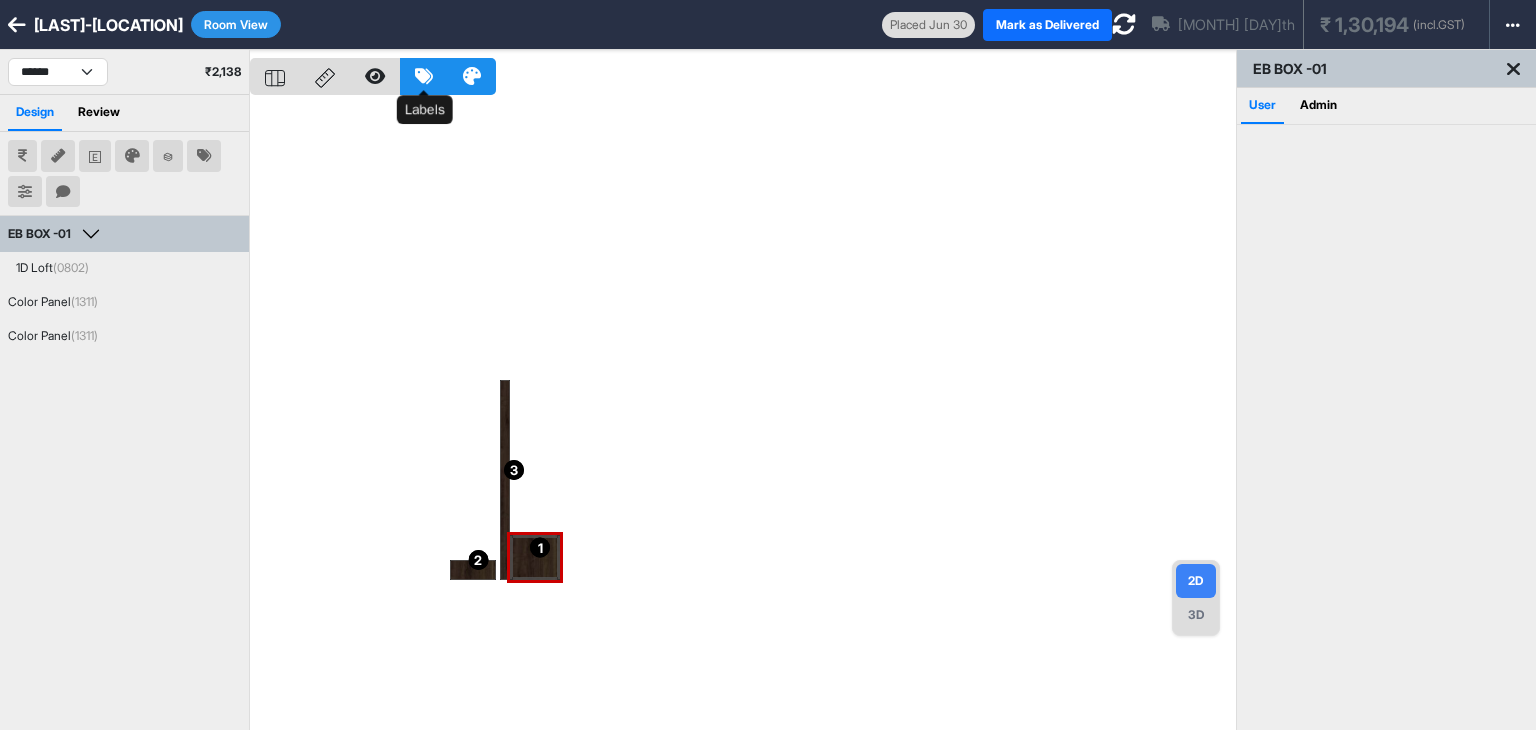 click at bounding box center [424, 76] 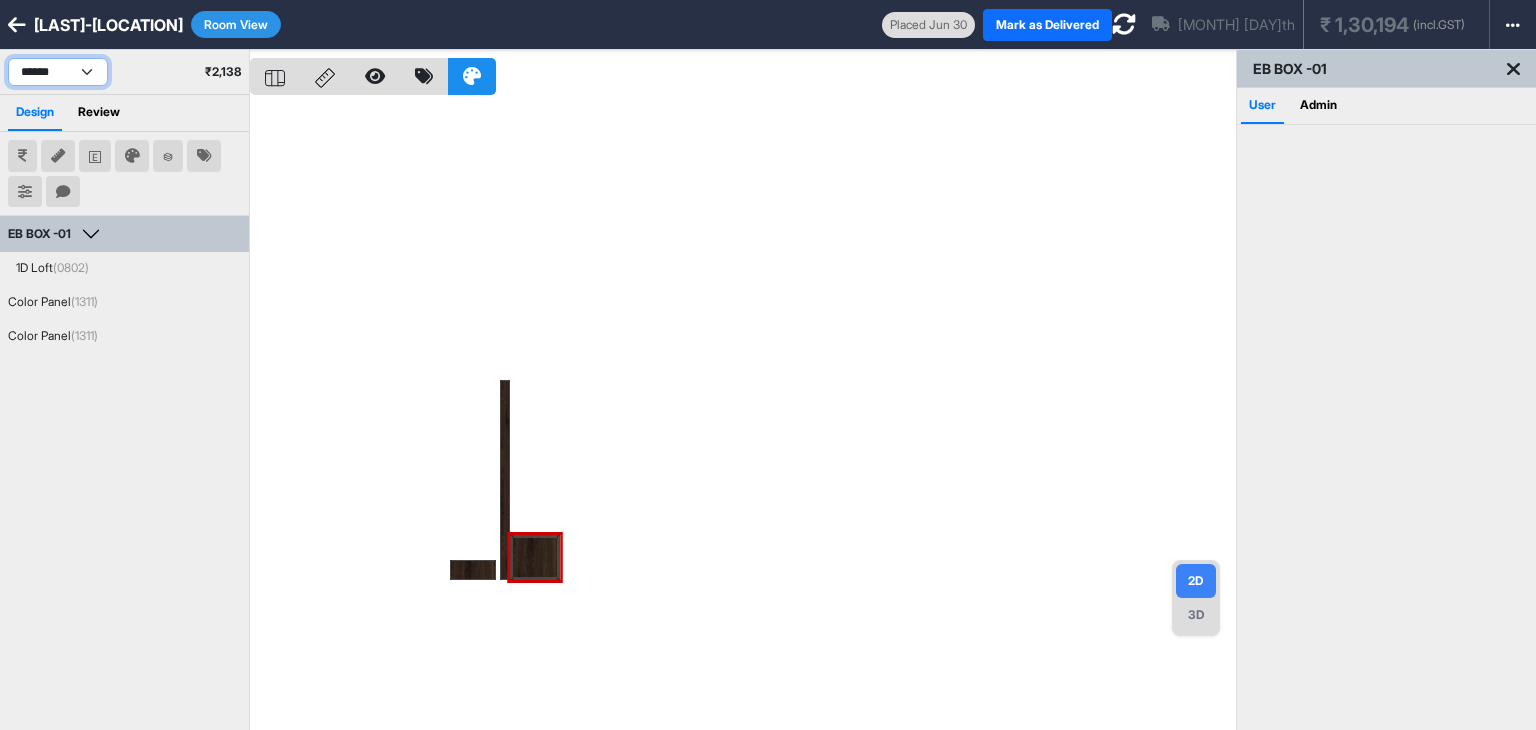 click on "**********" at bounding box center [58, 72] 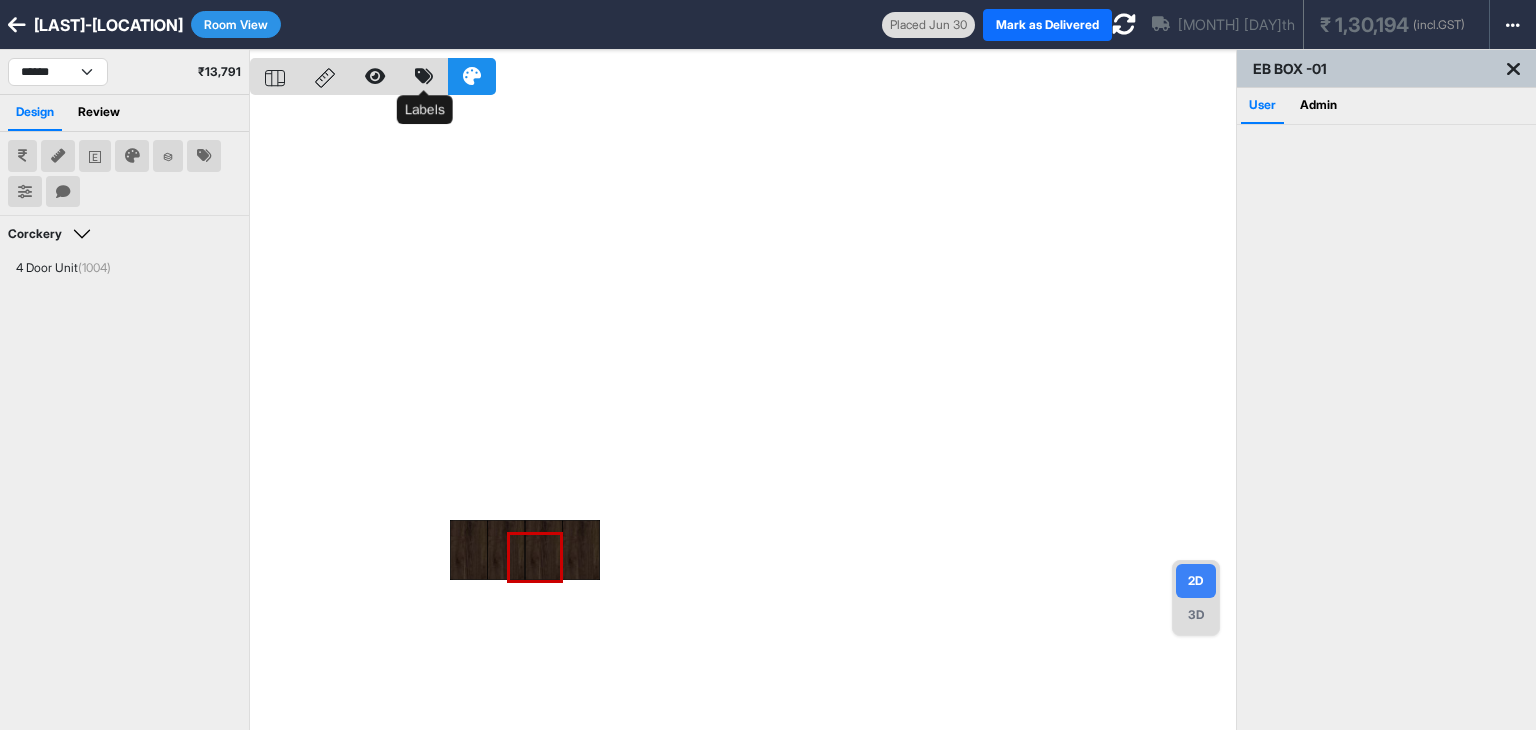 click at bounding box center [424, 76] 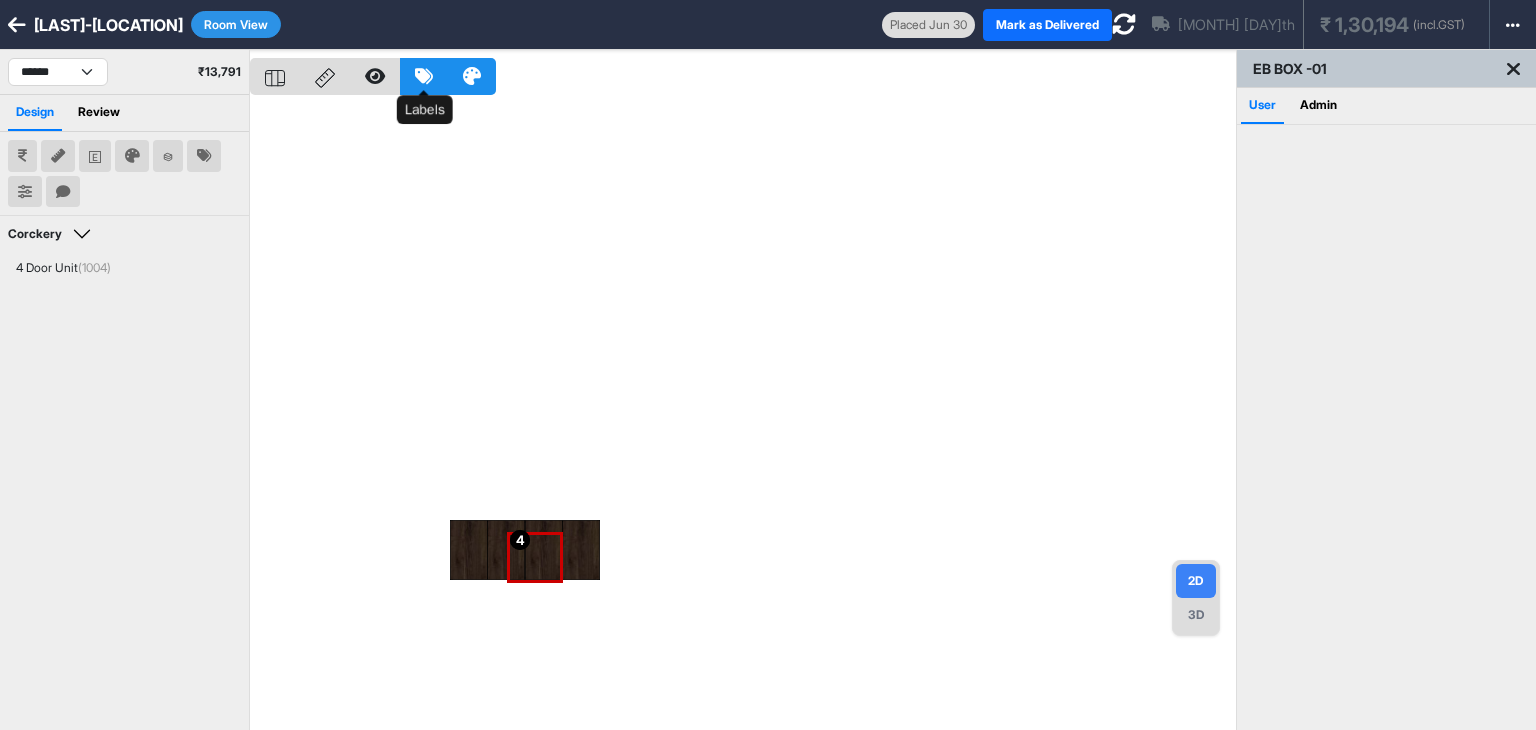 click at bounding box center [424, 76] 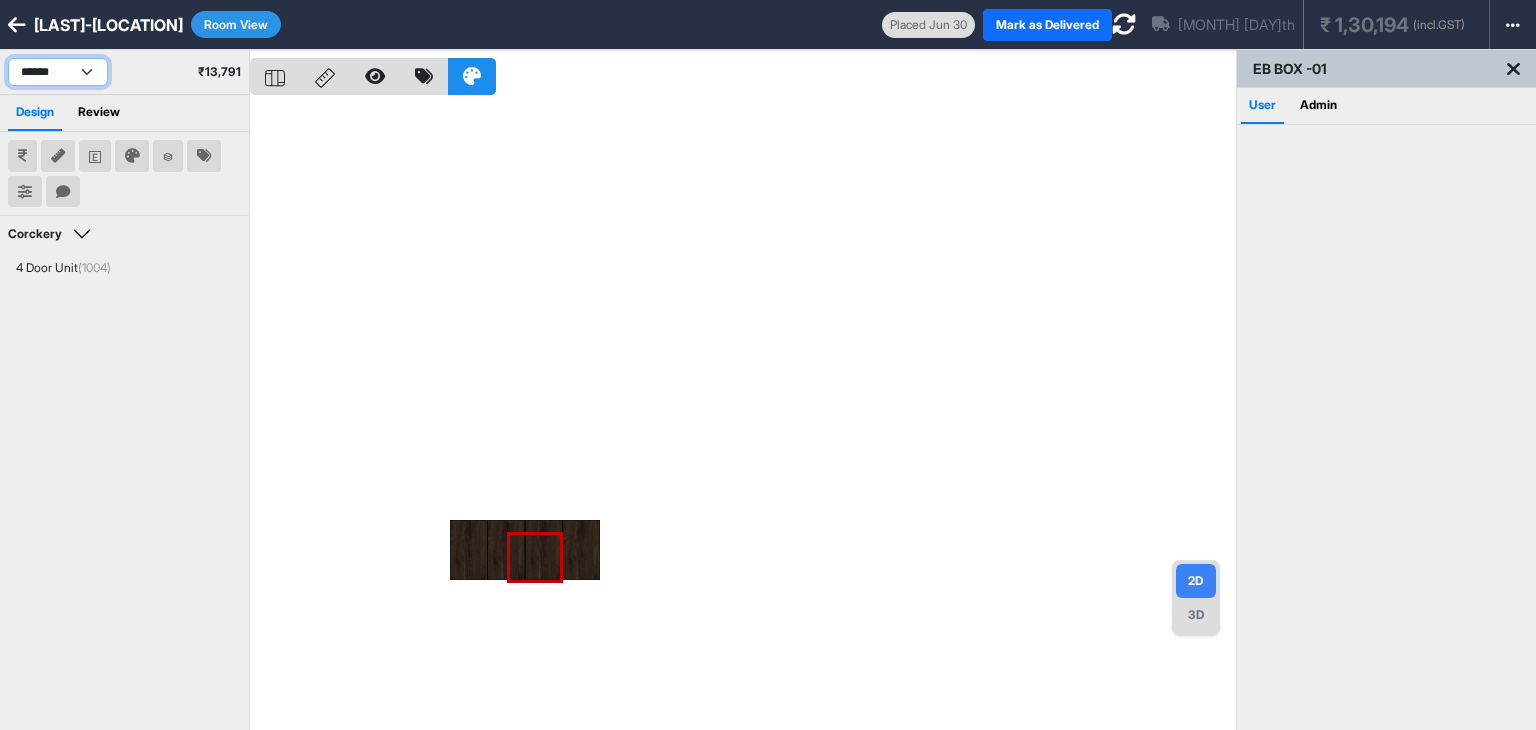 click on "**********" at bounding box center [58, 72] 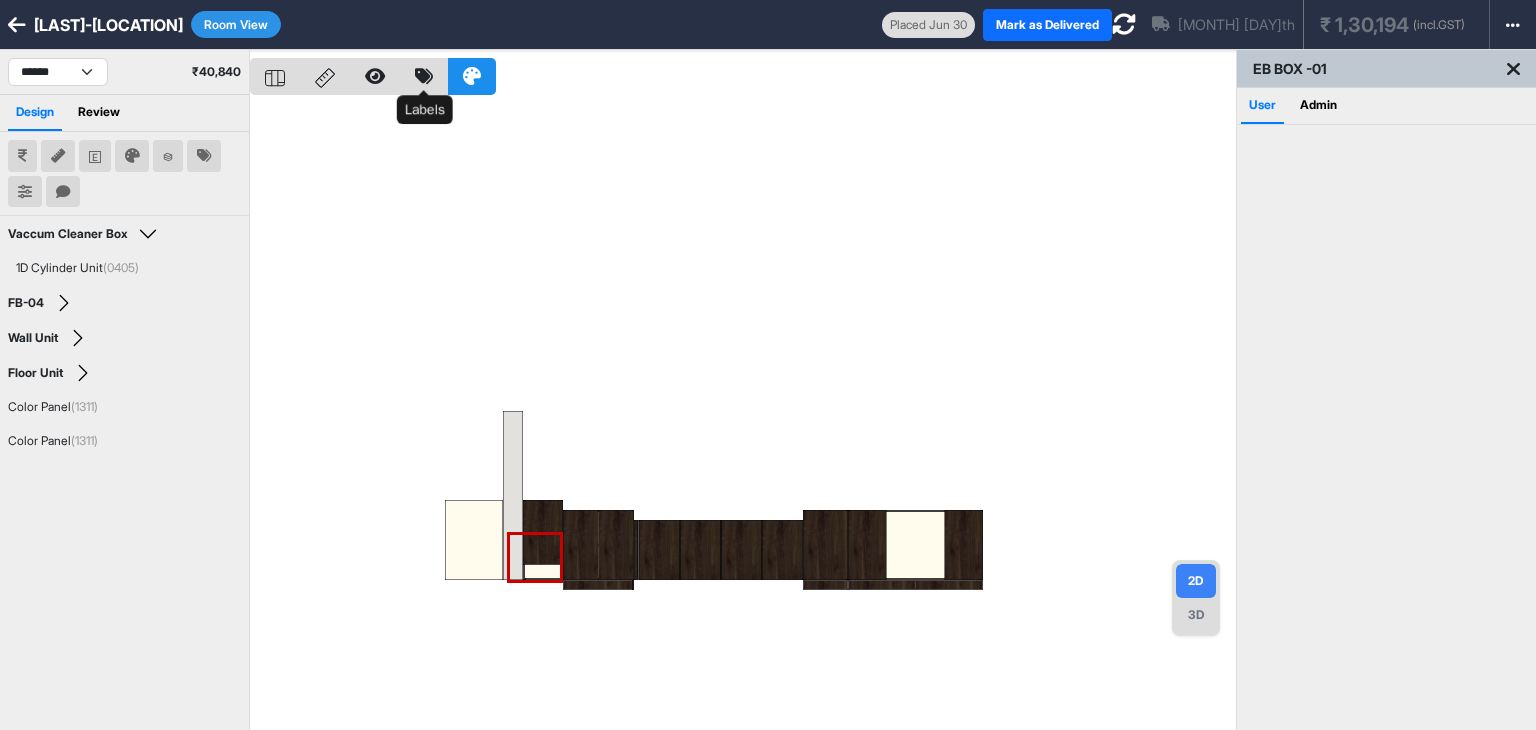 click at bounding box center (424, 76) 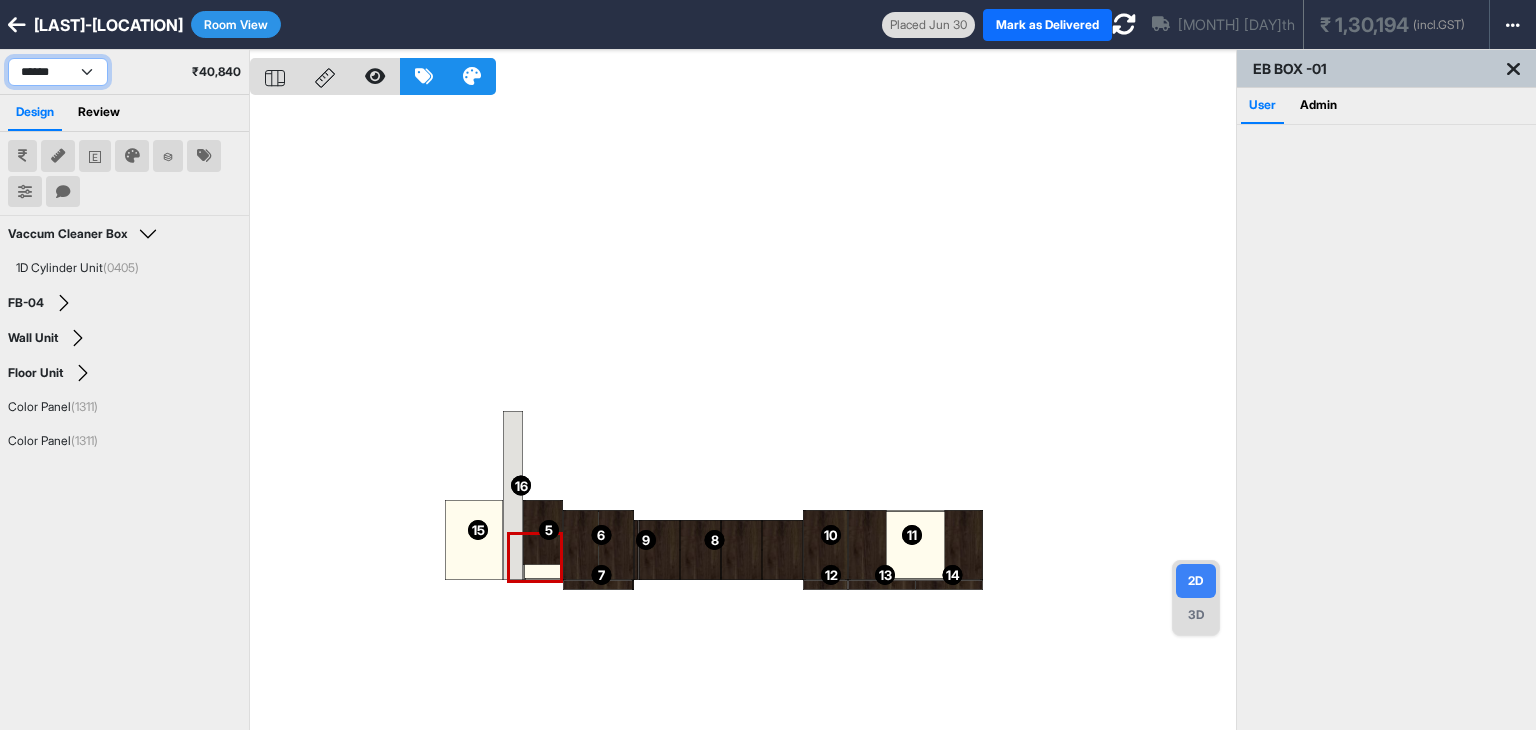 click on "**********" at bounding box center [58, 72] 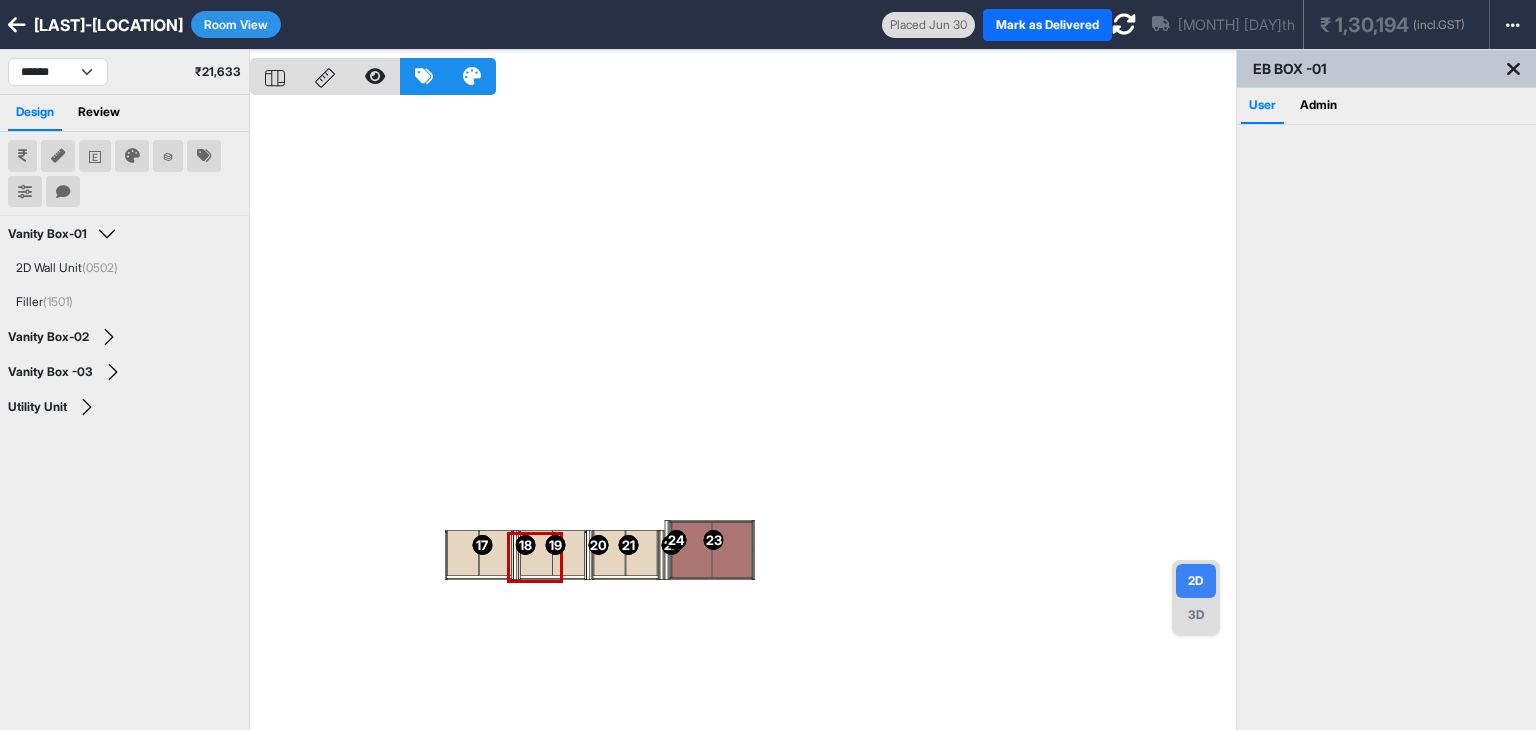 click on "[NUMBER] [NUMBER] [NUMBER] [NUMBER] [NUMBER] [NUMBER] [NUMBER] [NUMBER] [NUMBER] [NUMBER] [NUMBER] [NUMBER] [NUMBER] [NUMBER] [NUMBER] [NUMBER] [NUMBER] [NUMBER] [NUMBER] [NUMBER]" at bounding box center [743, 415] 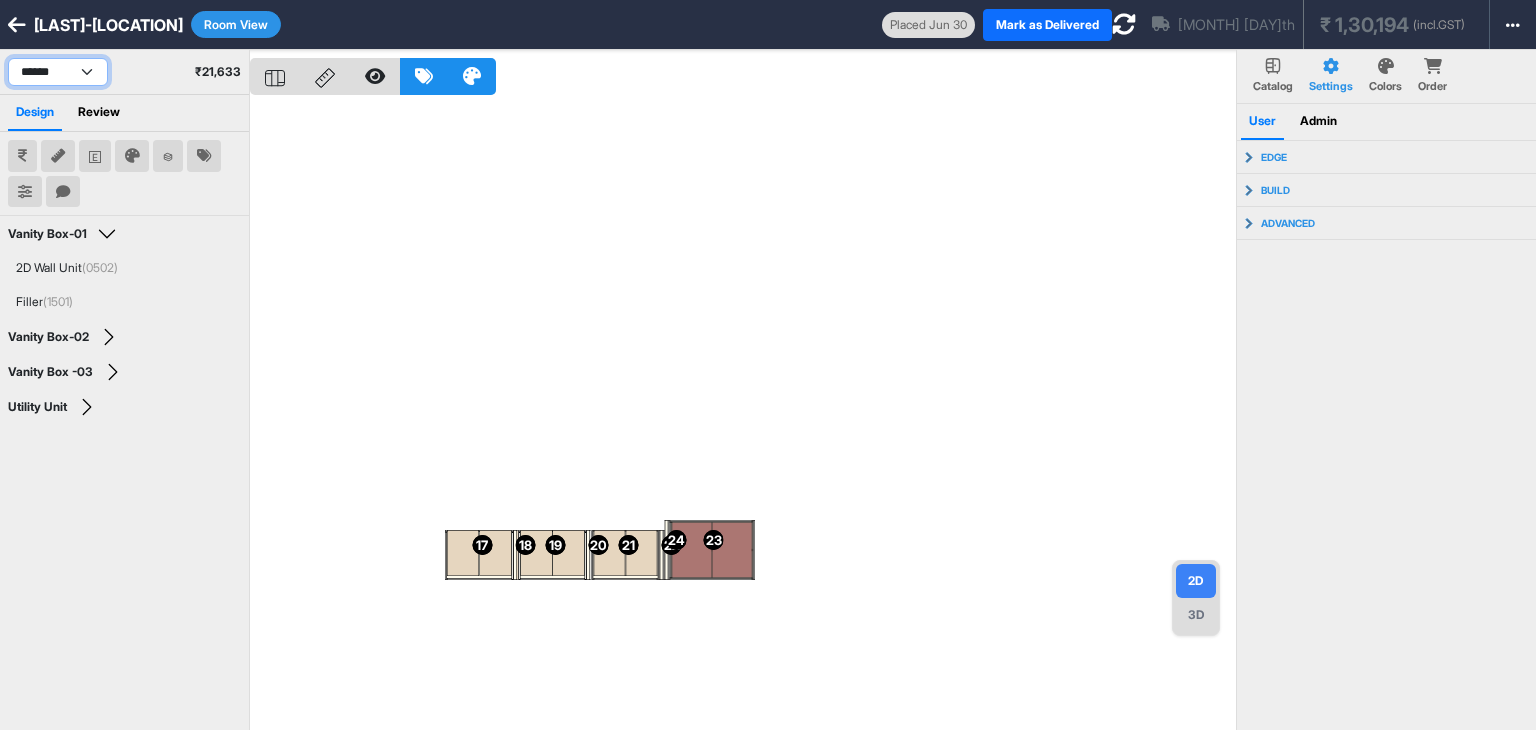 click on "**********" at bounding box center [58, 72] 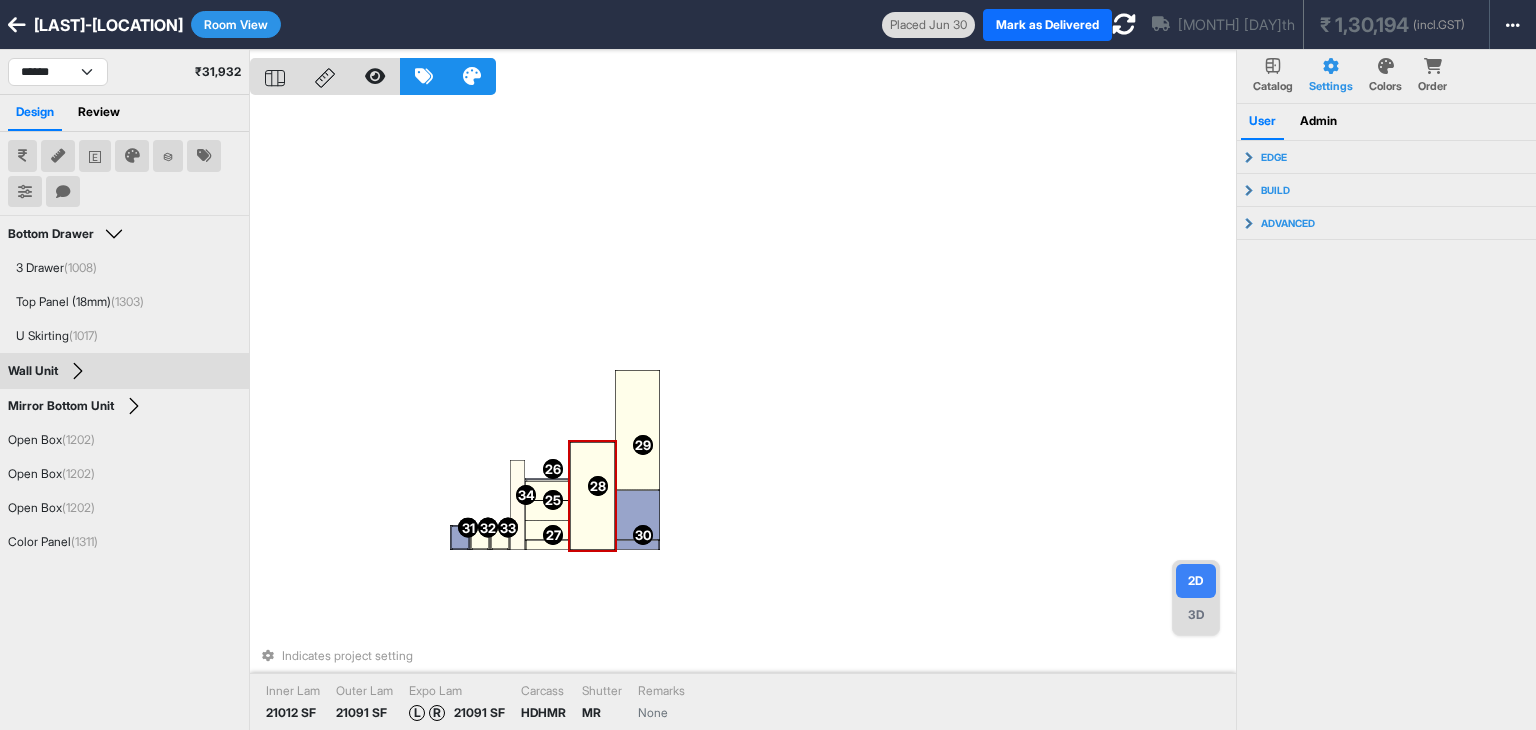 click at bounding box center [592, 496] 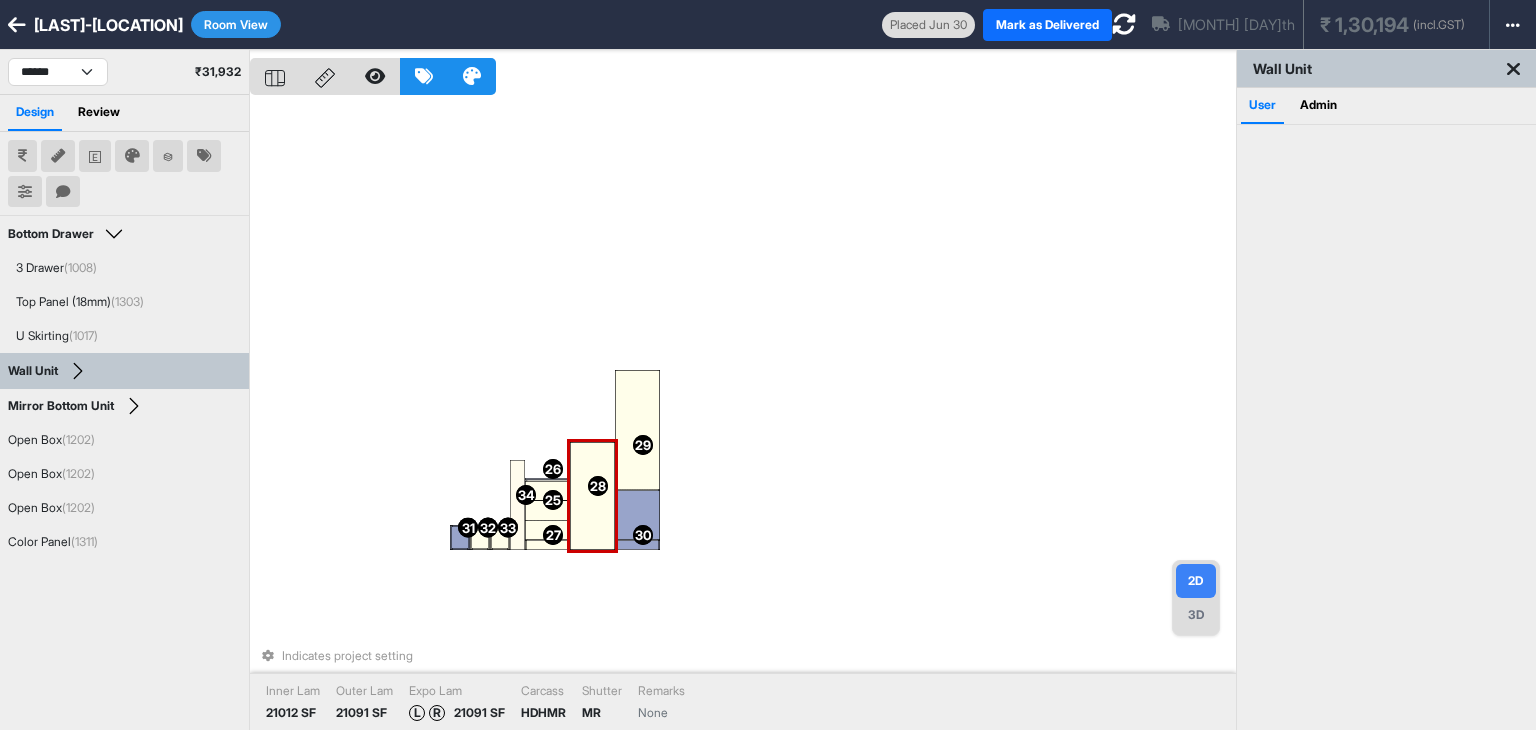 click at bounding box center [592, 496] 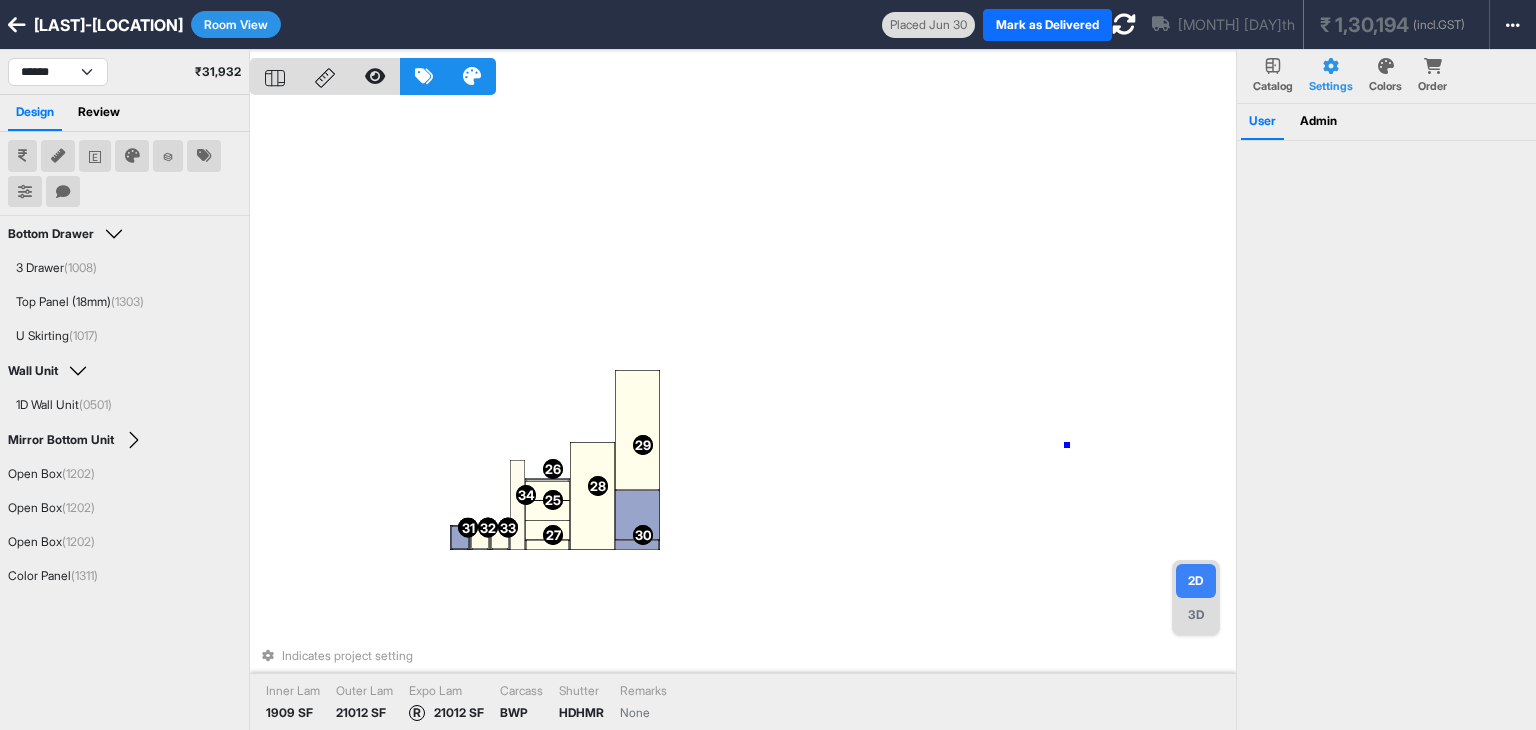 click on "25 25 26 26 27 27 28 28 29 29 30 30 31 31 32 32 33 33 34 34 Indicates project setting Inner Lam 1909 SF Outer Lam 21012 SF Expo Lam R 21012 SF Carcass BWP Shutter HDHMR Remarks None" at bounding box center (743, 415) 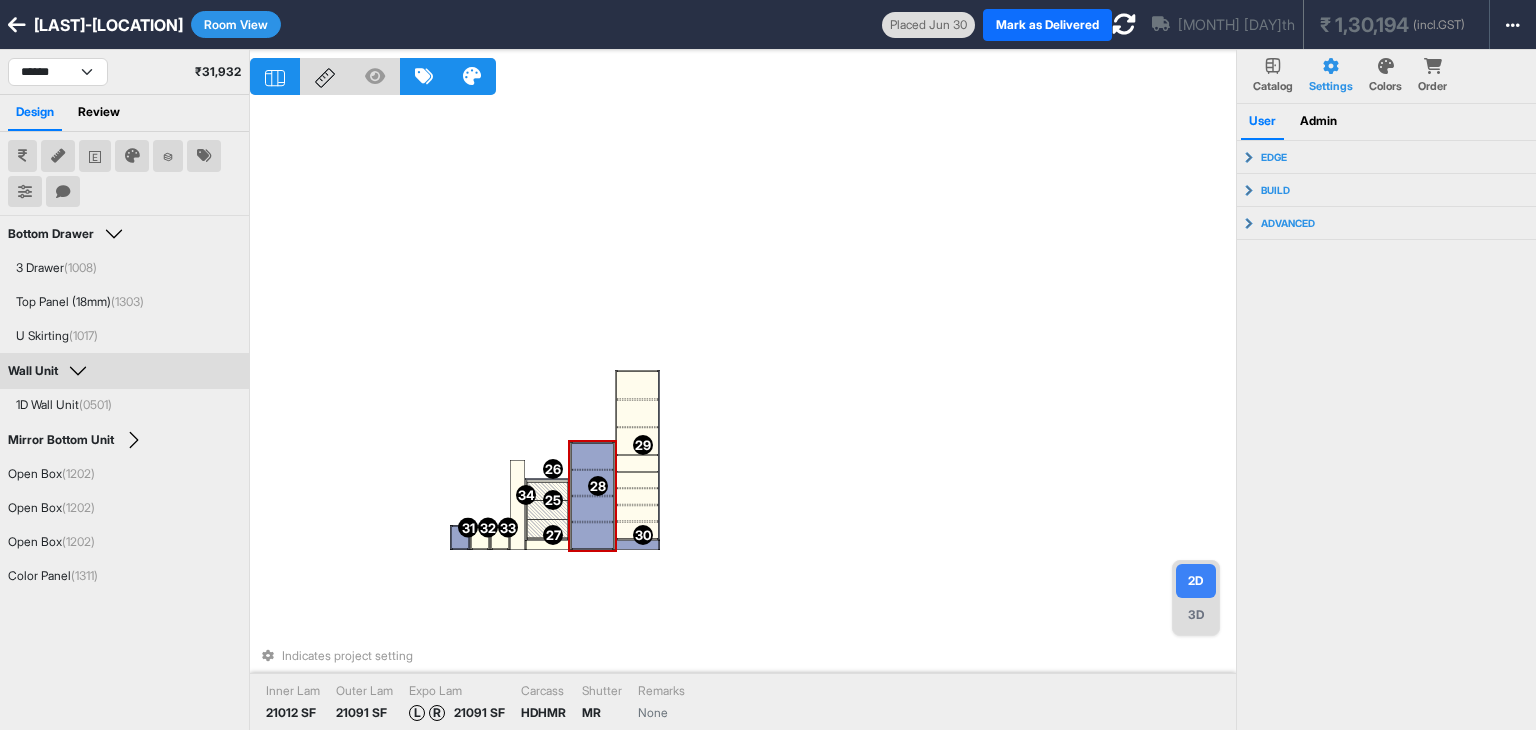 click at bounding box center [592, 509] 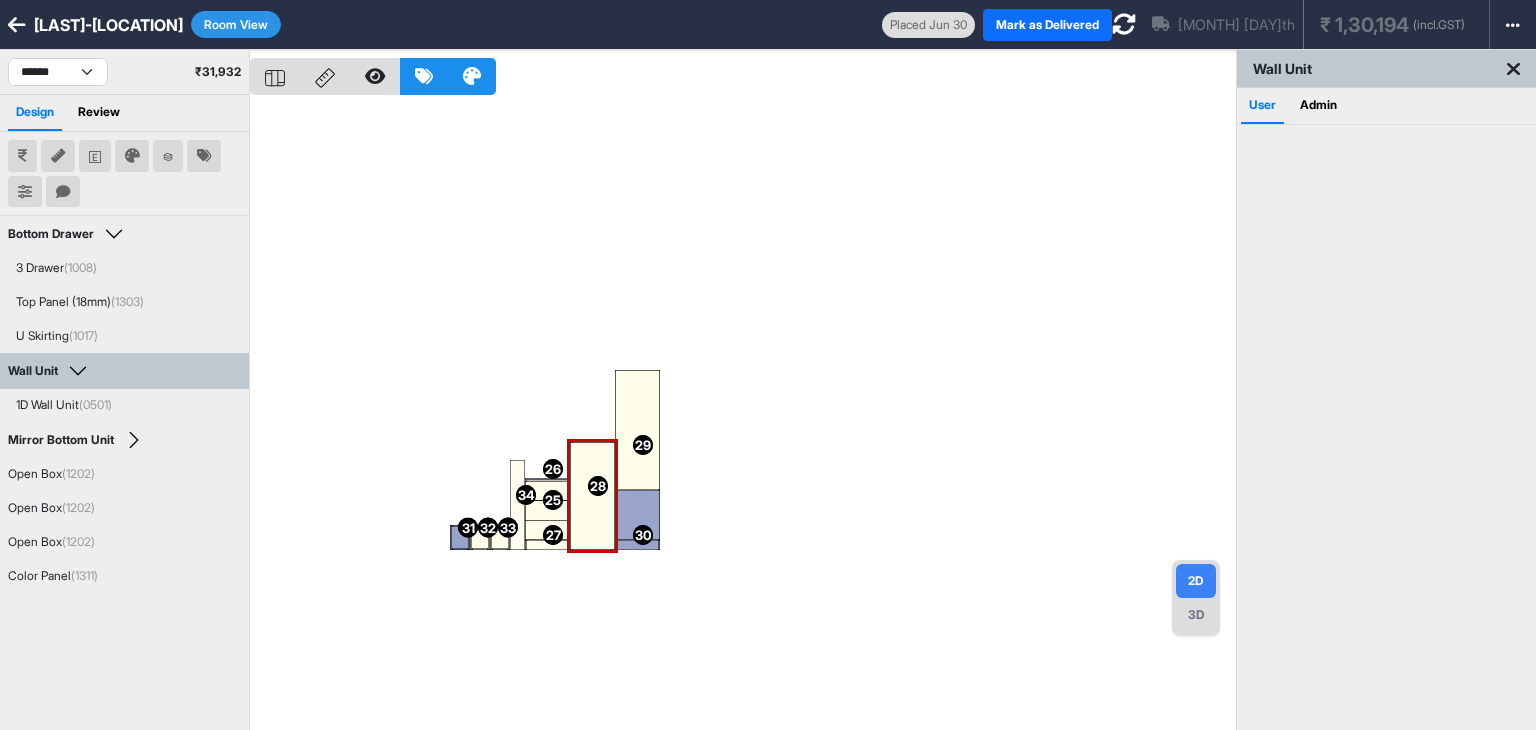 click on "25 25 26 26 27 27 28 28 29 29 30 30 31 31 32 32 33 33 34 34" at bounding box center [743, 415] 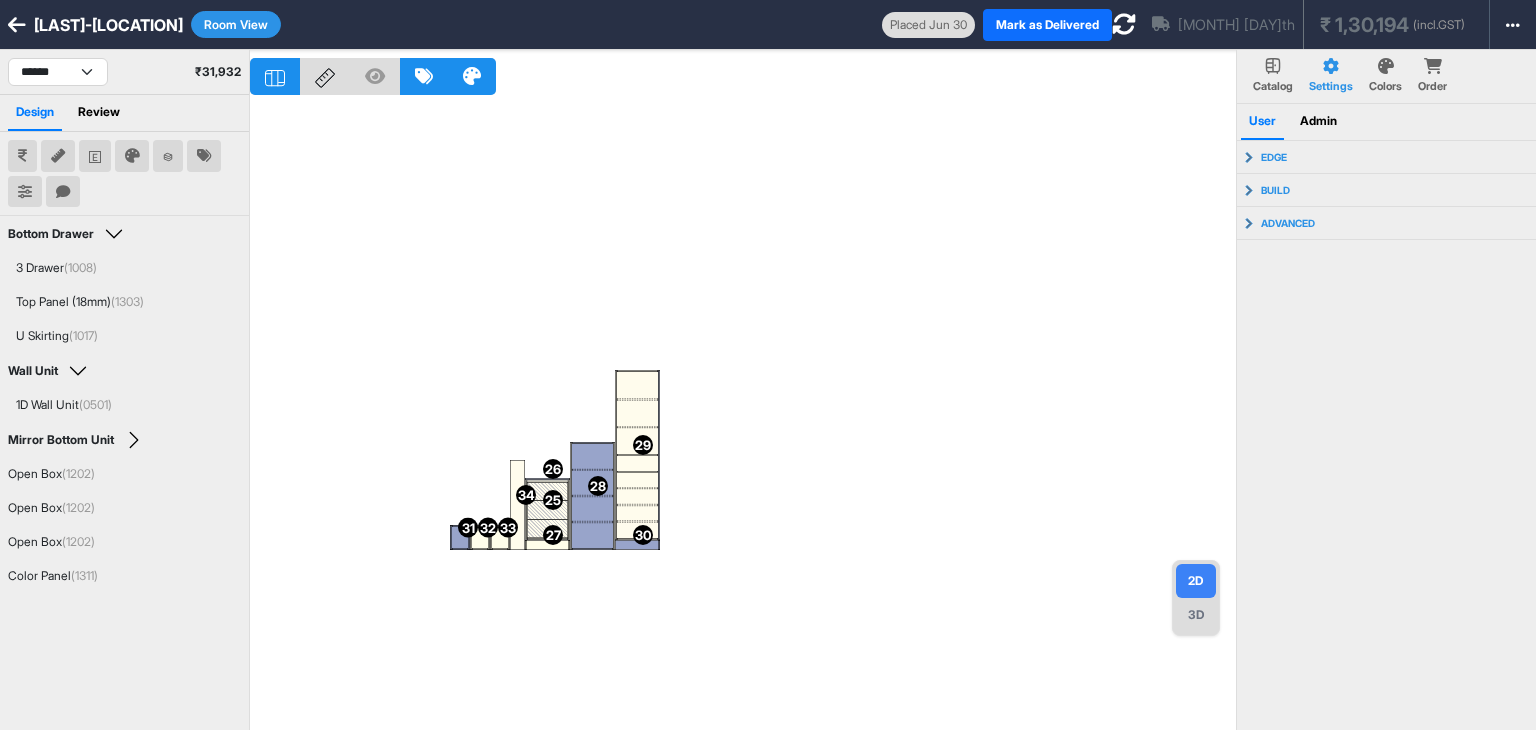 click on "25 26 27 28 29 30 31 32 33 34" at bounding box center (743, 415) 